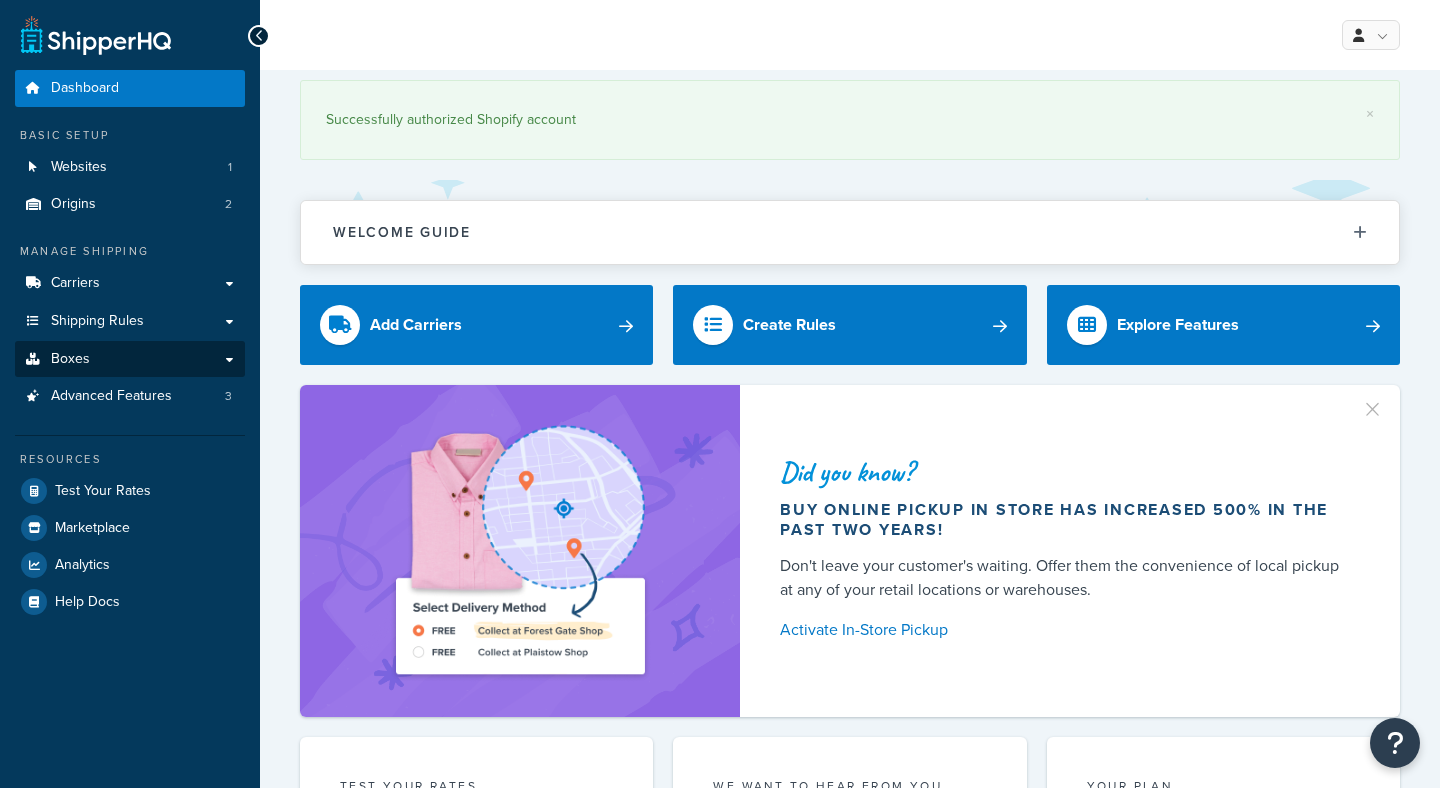 scroll, scrollTop: 0, scrollLeft: 0, axis: both 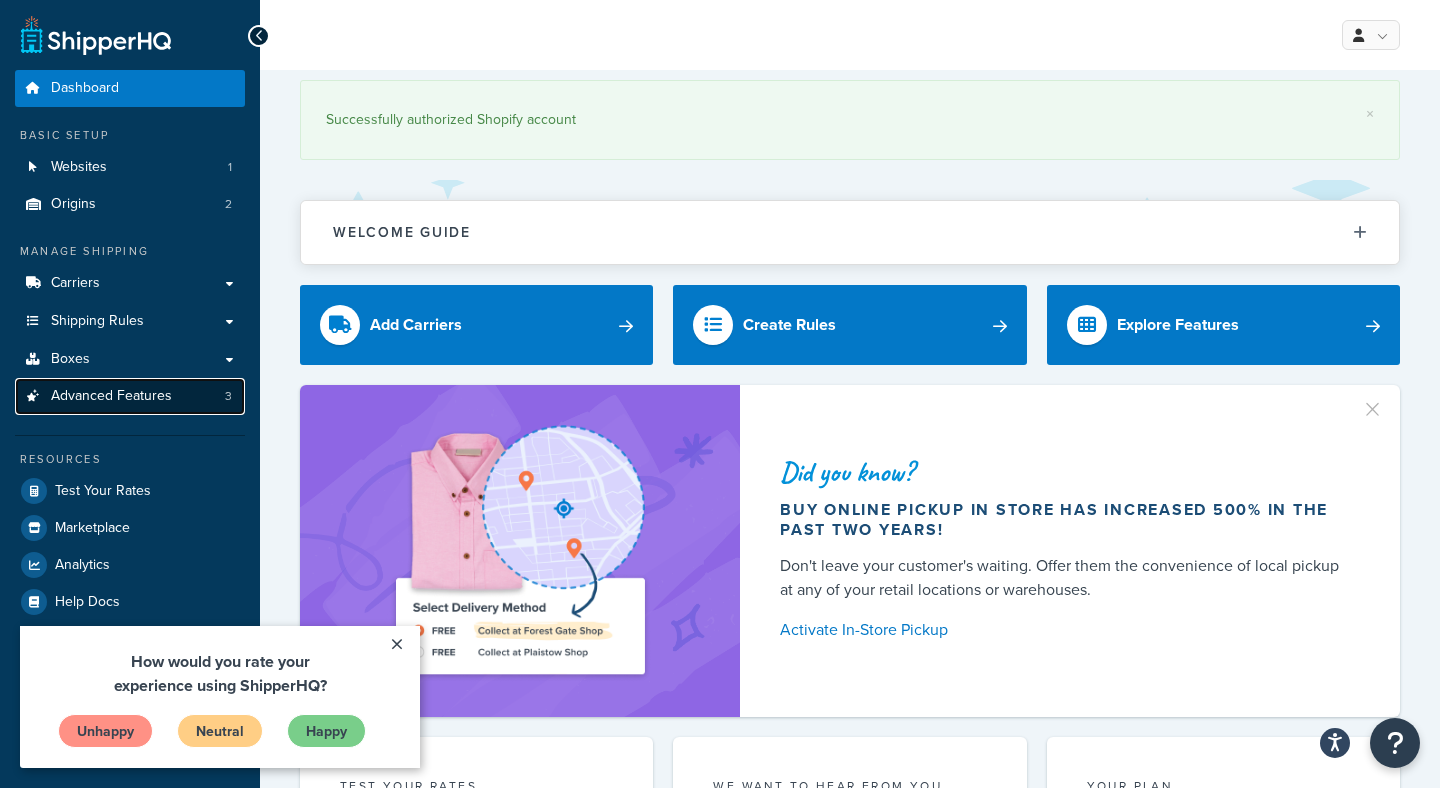 click on "Advanced Features" at bounding box center (111, 396) 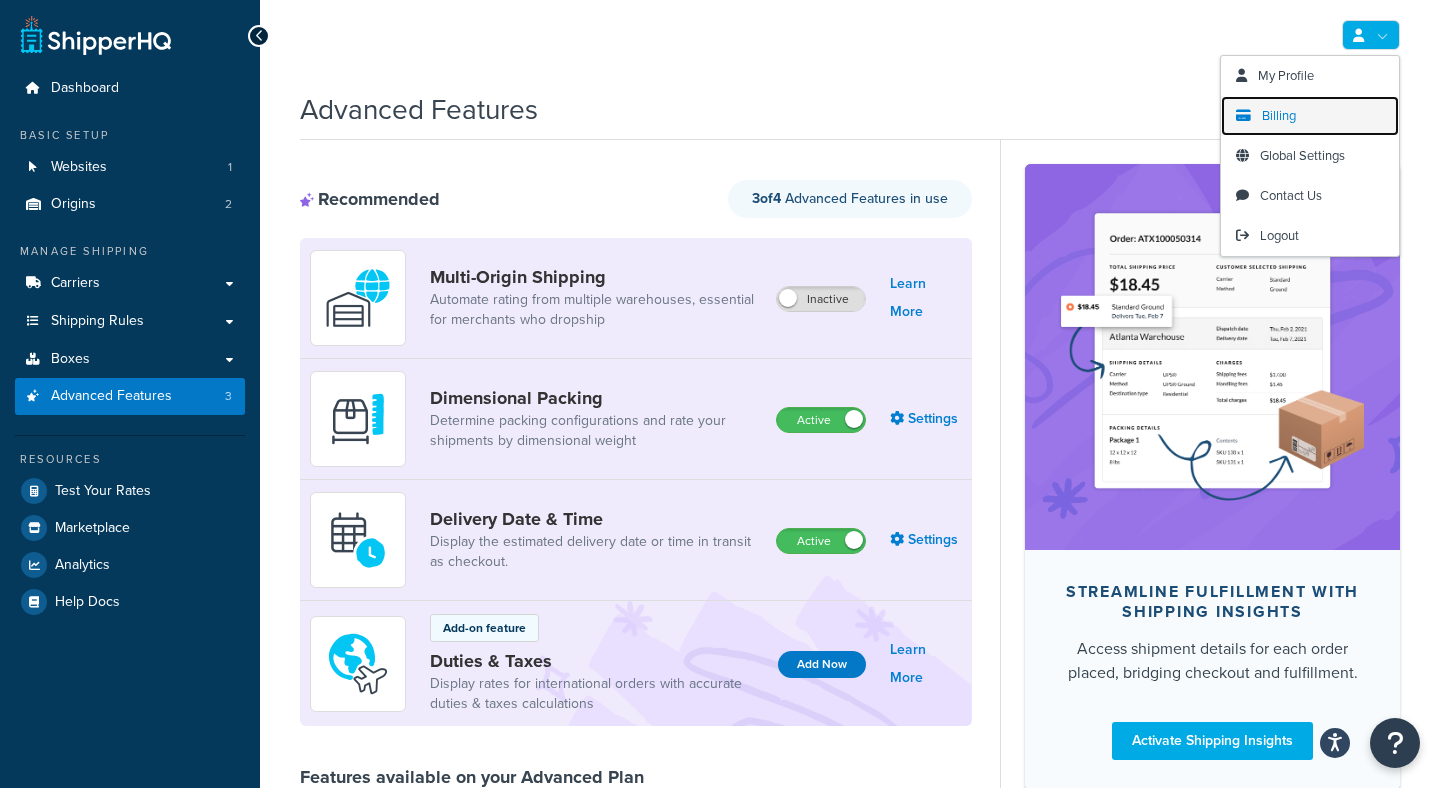click on "Billing" at bounding box center (1310, 116) 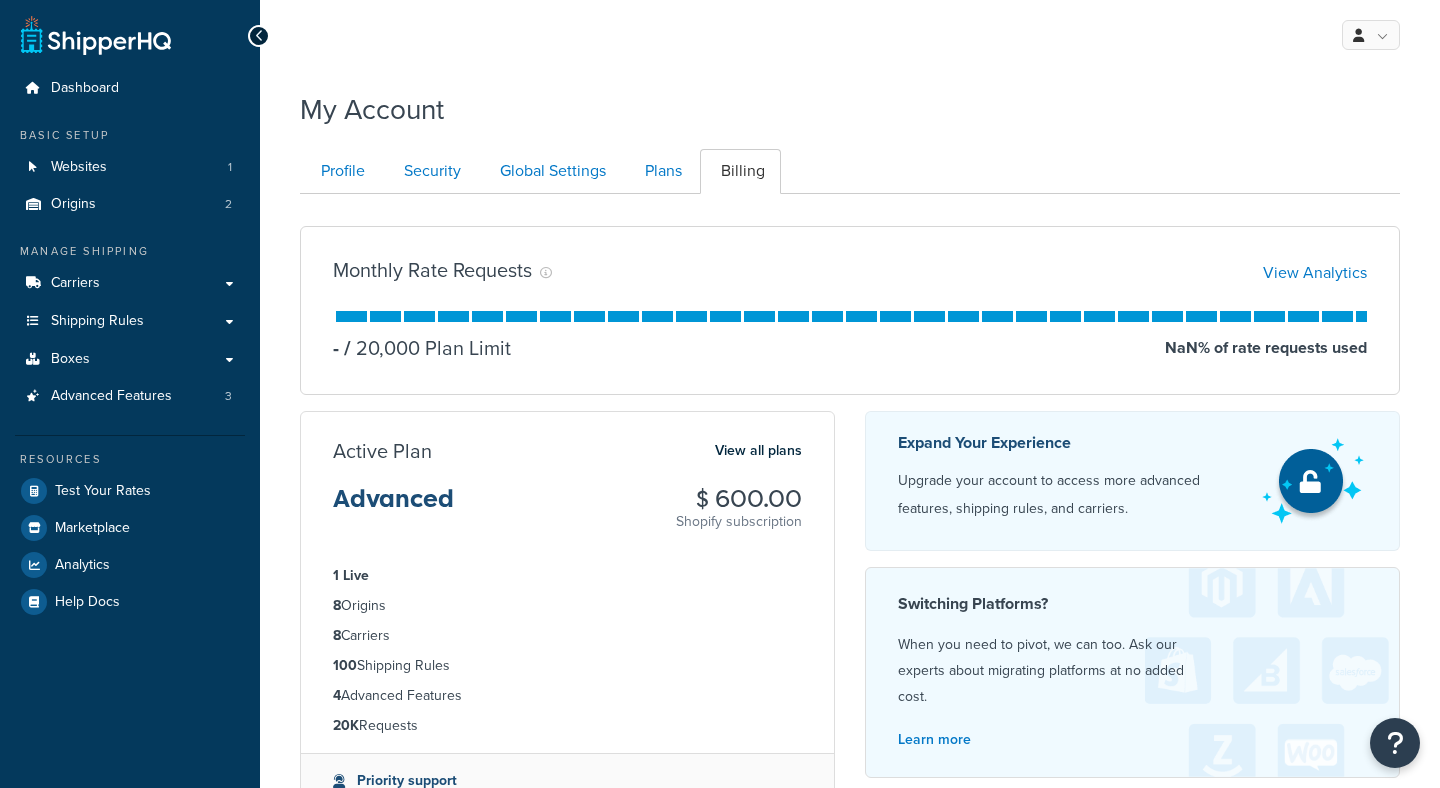 scroll, scrollTop: 0, scrollLeft: 0, axis: both 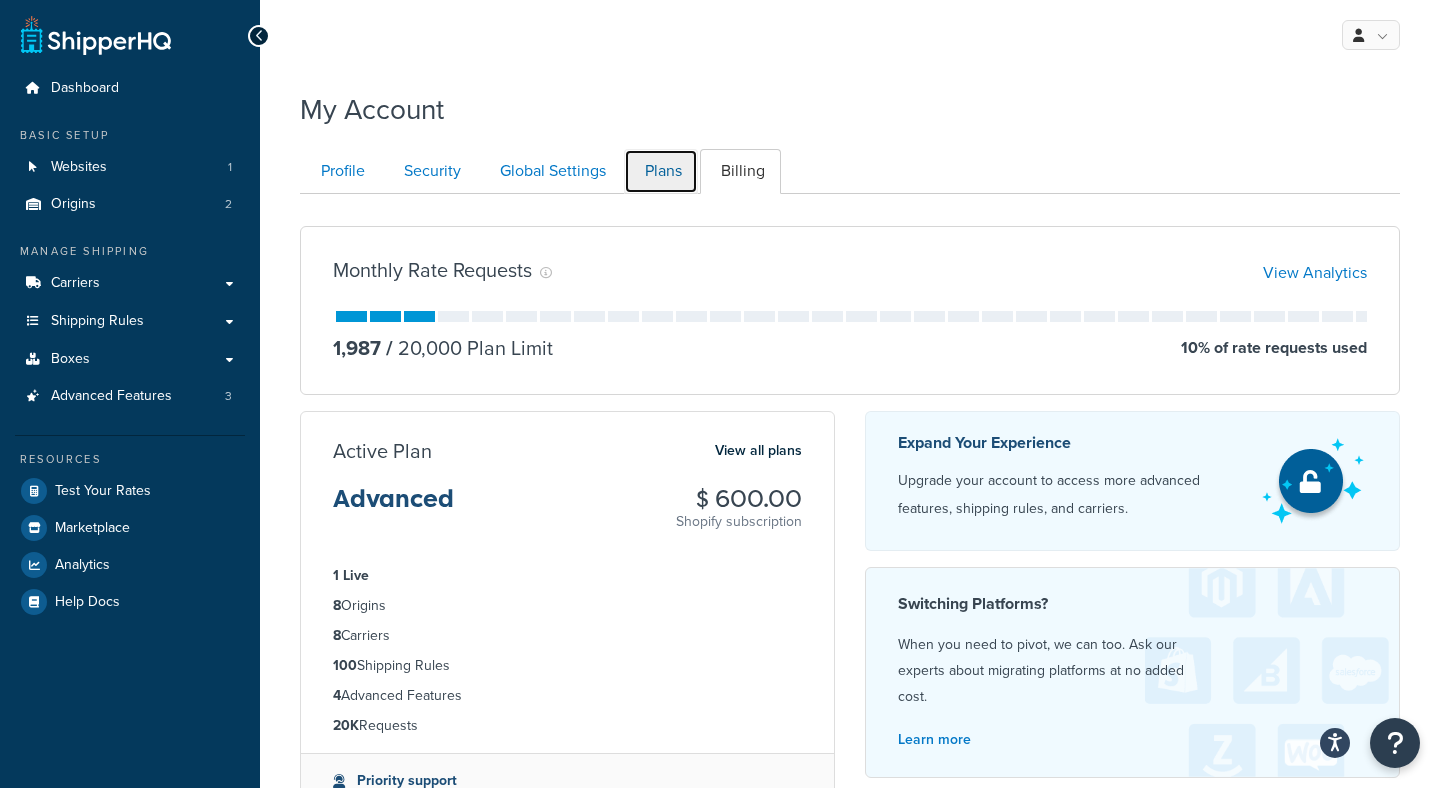 click on "Plans" at bounding box center [661, 171] 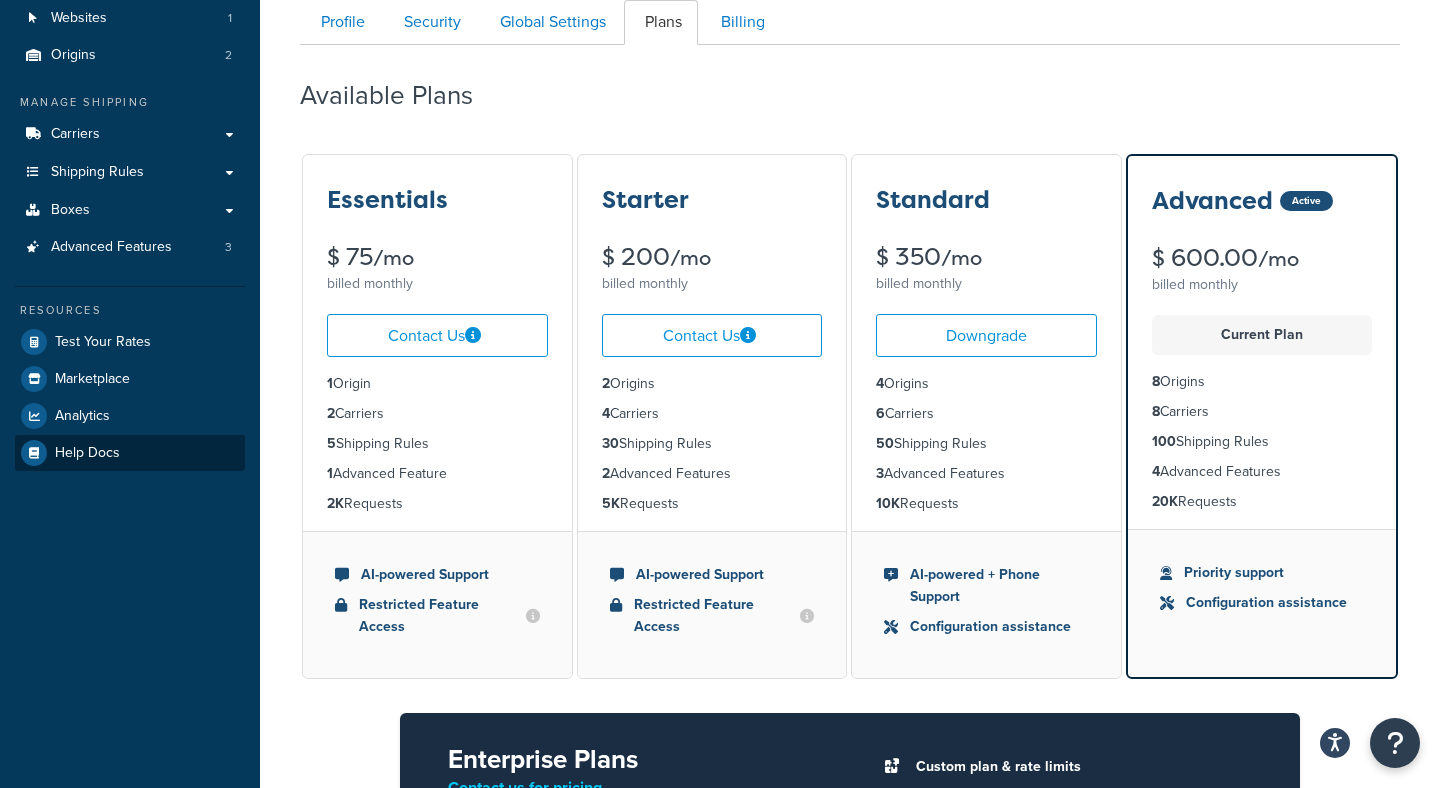 scroll, scrollTop: 160, scrollLeft: 0, axis: vertical 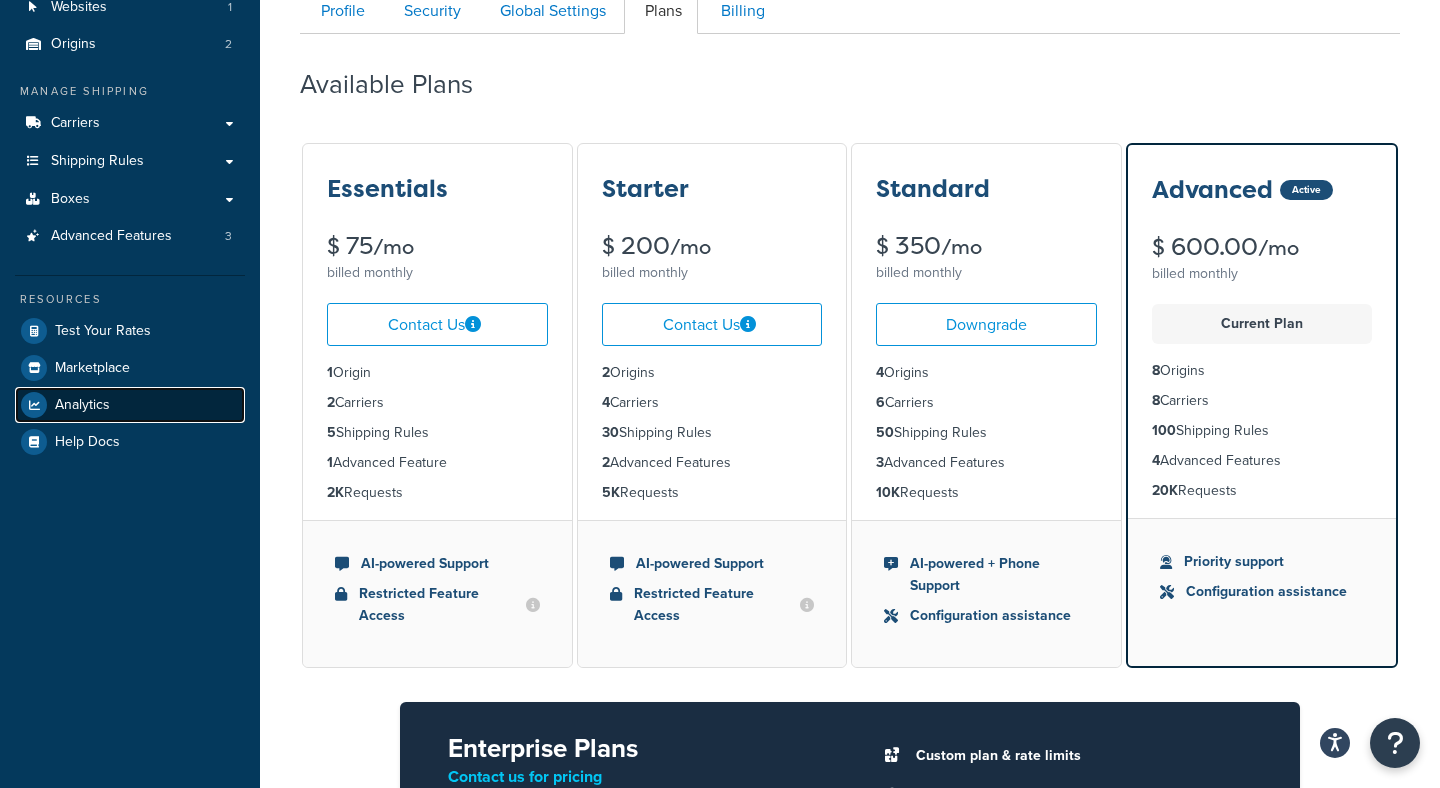 click on "Analytics" at bounding box center [130, 405] 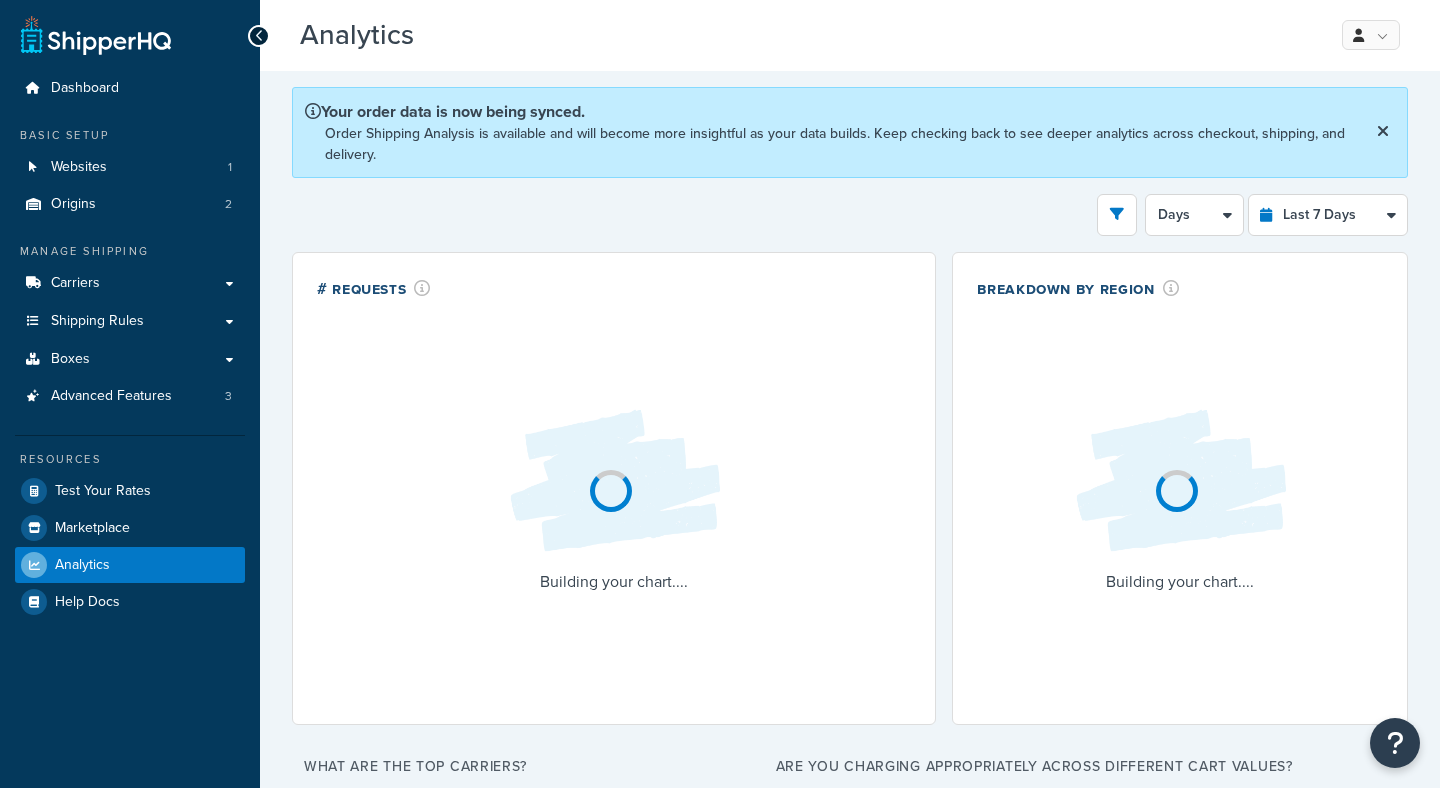 scroll, scrollTop: 0, scrollLeft: 0, axis: both 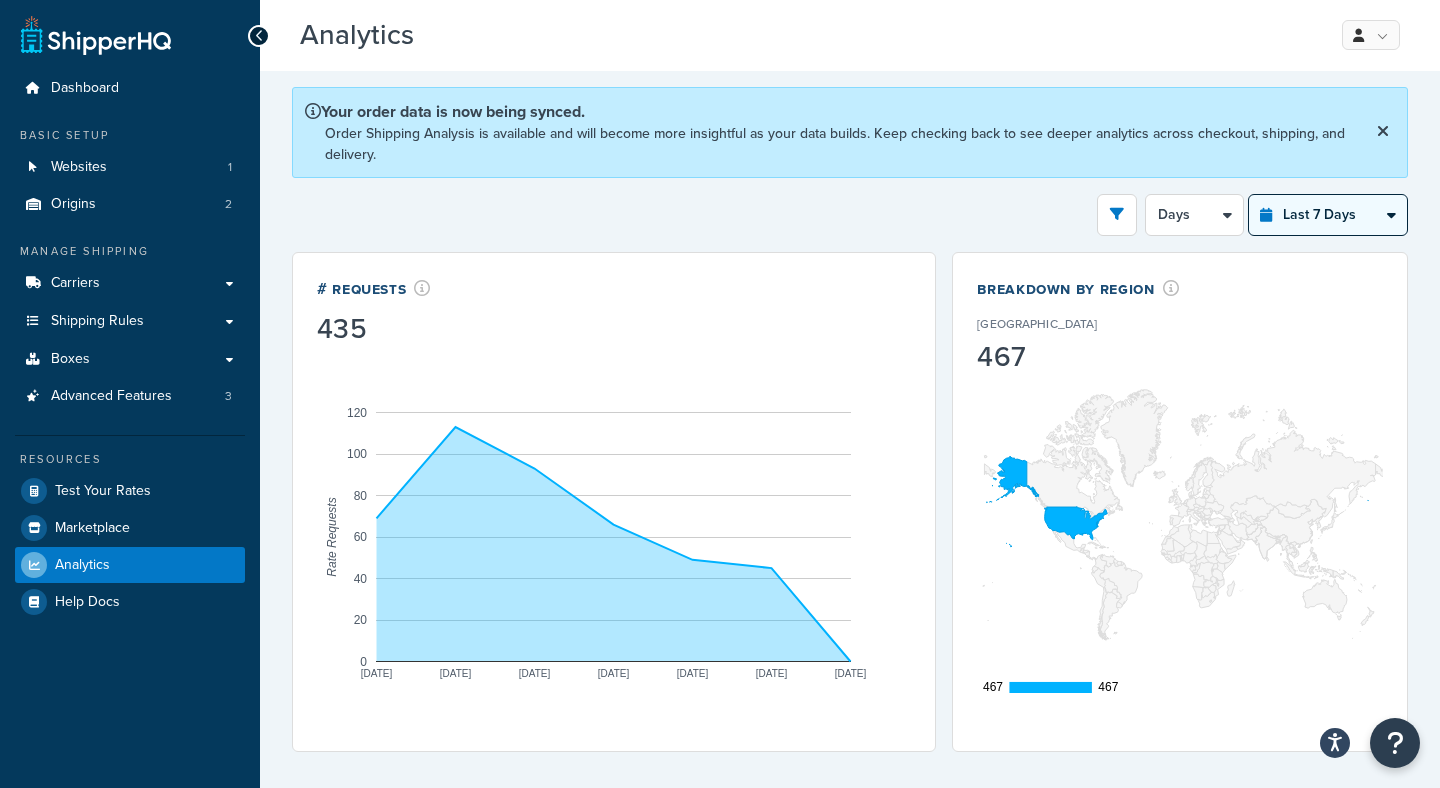 click on "Last 24 Hours Last 7 Days Last 30 Days Last 3 Months Last 6 Months Last 12 Months" at bounding box center [1328, 215] 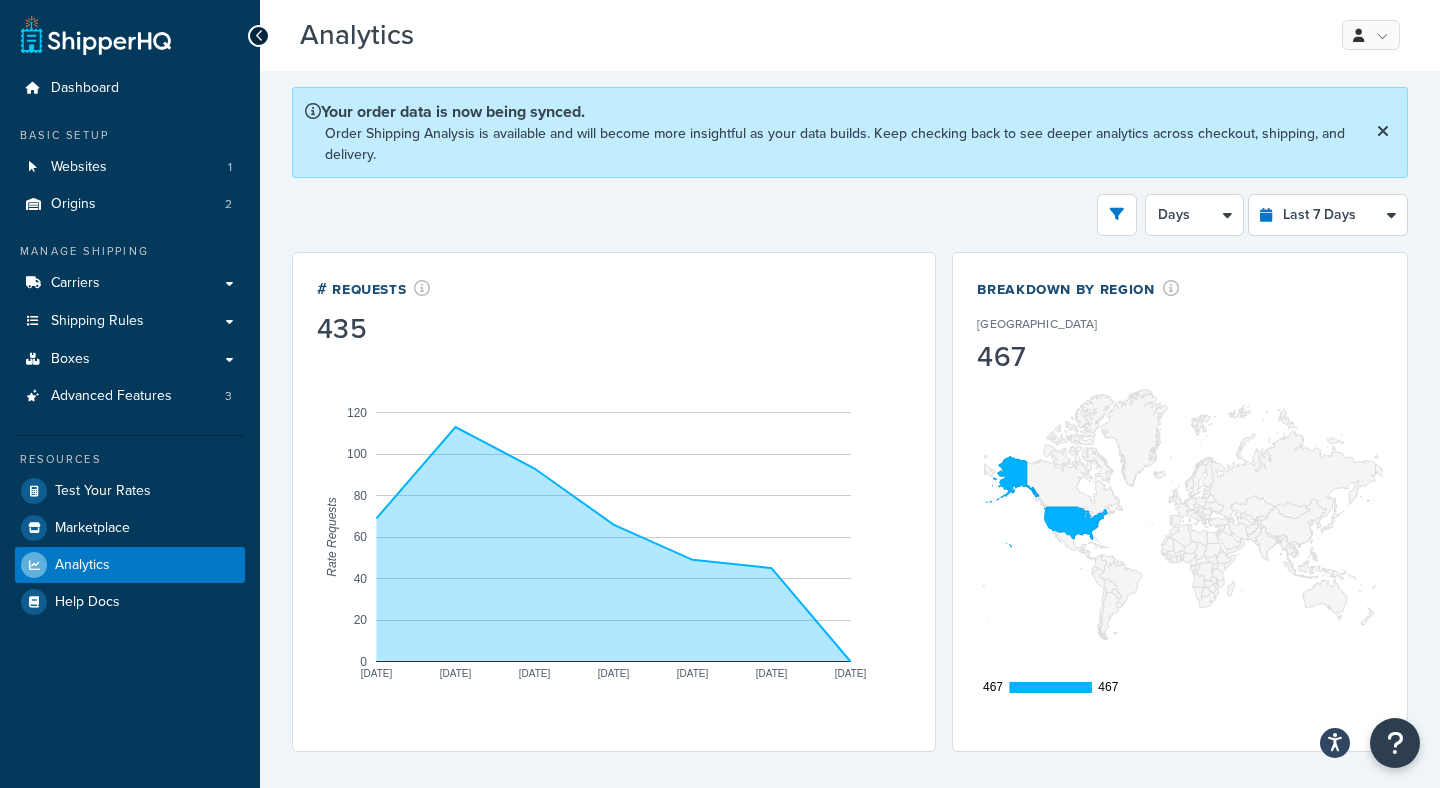 select on "5d" 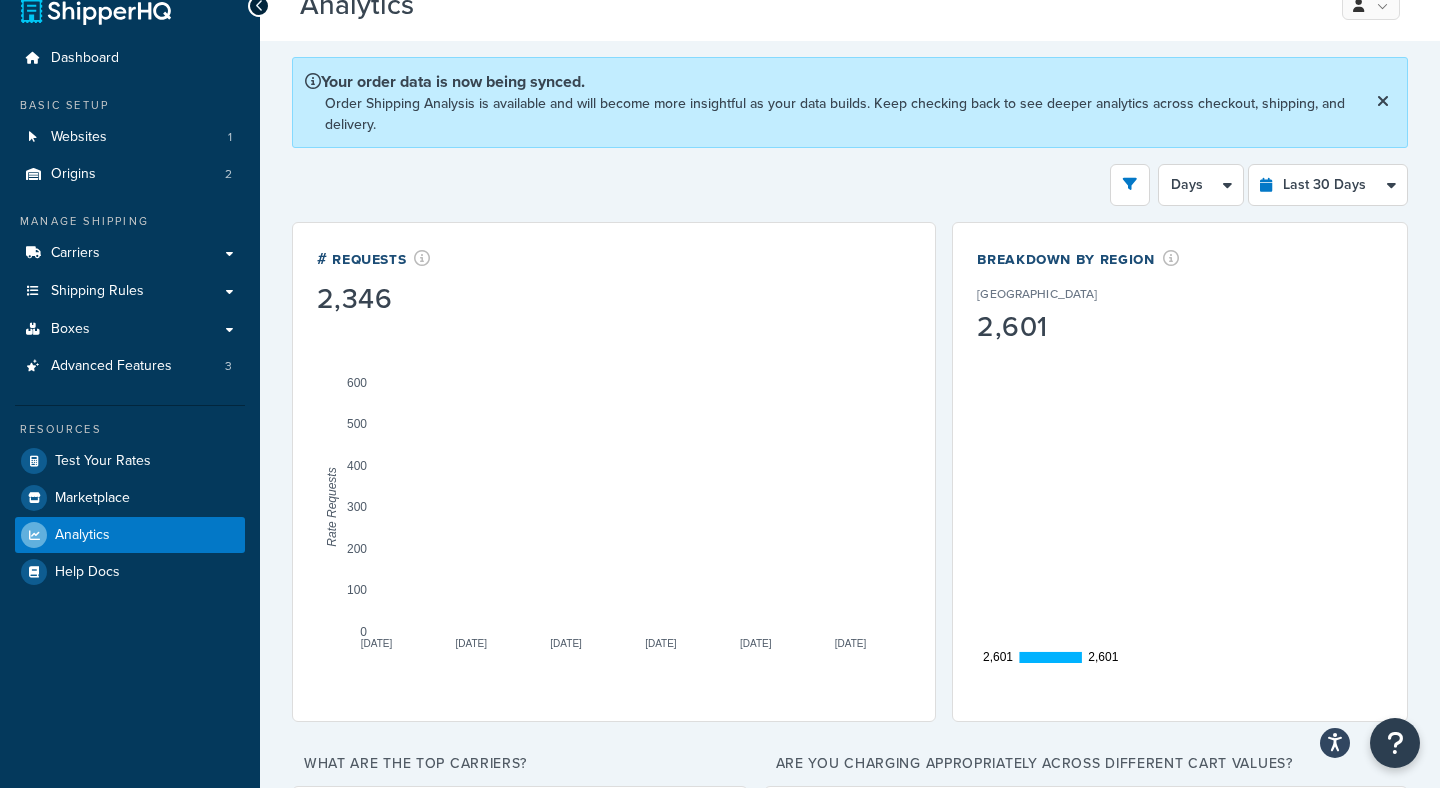 scroll, scrollTop: 0, scrollLeft: 0, axis: both 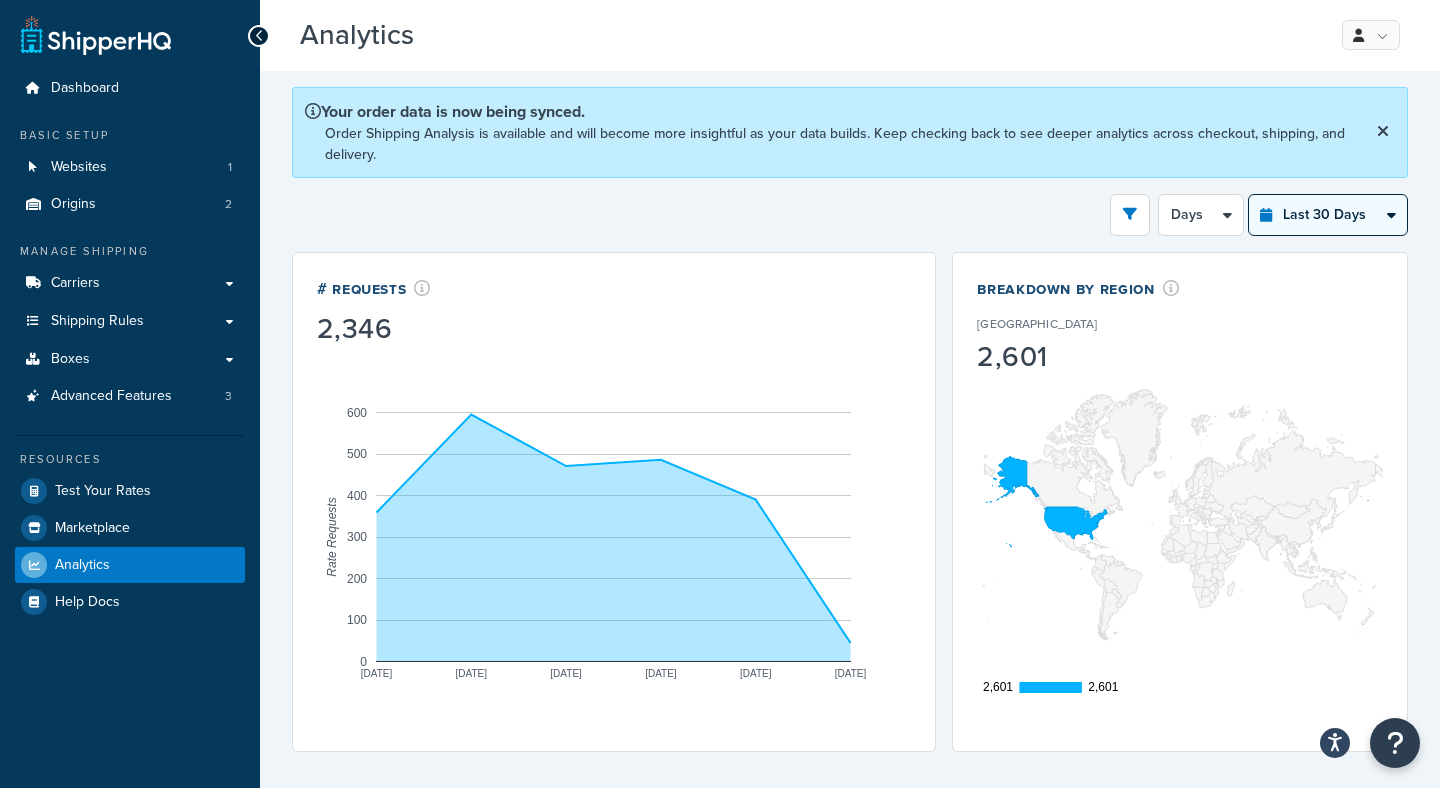 click on "Last 24 Hours Last 7 Days Last 30 Days Last 3 Months Last 6 Months Last 12 Months" at bounding box center (1328, 215) 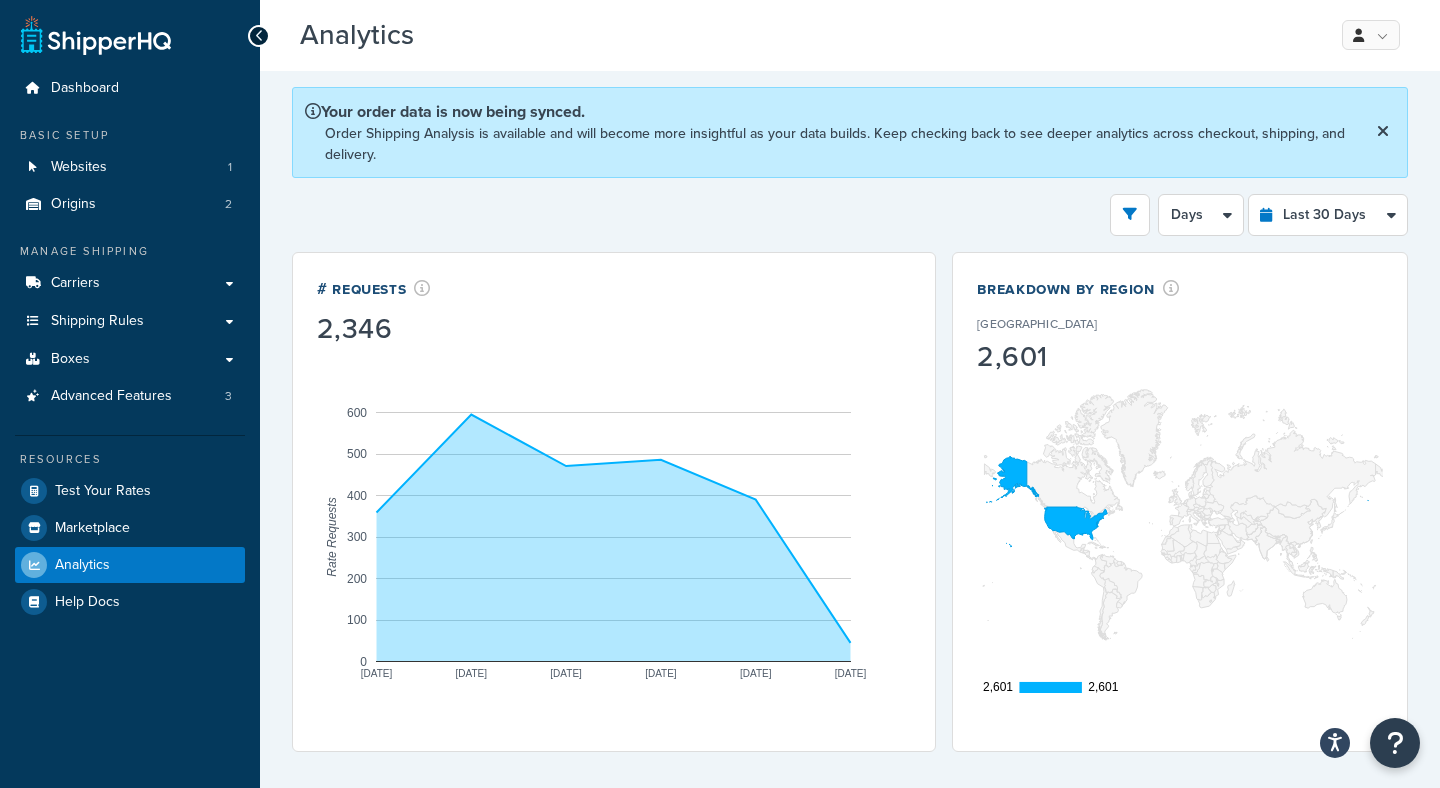 select on "1M" 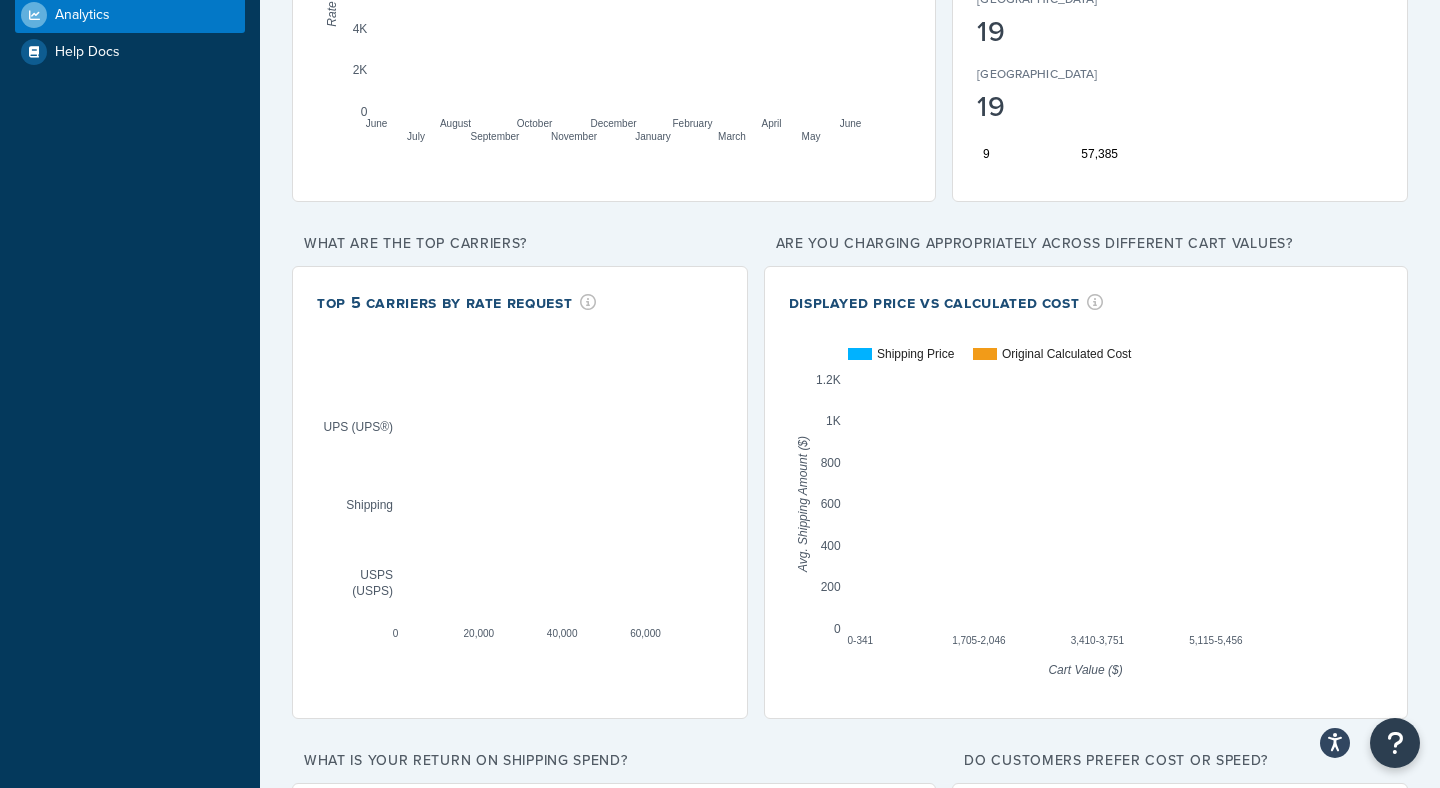 scroll, scrollTop: 0, scrollLeft: 0, axis: both 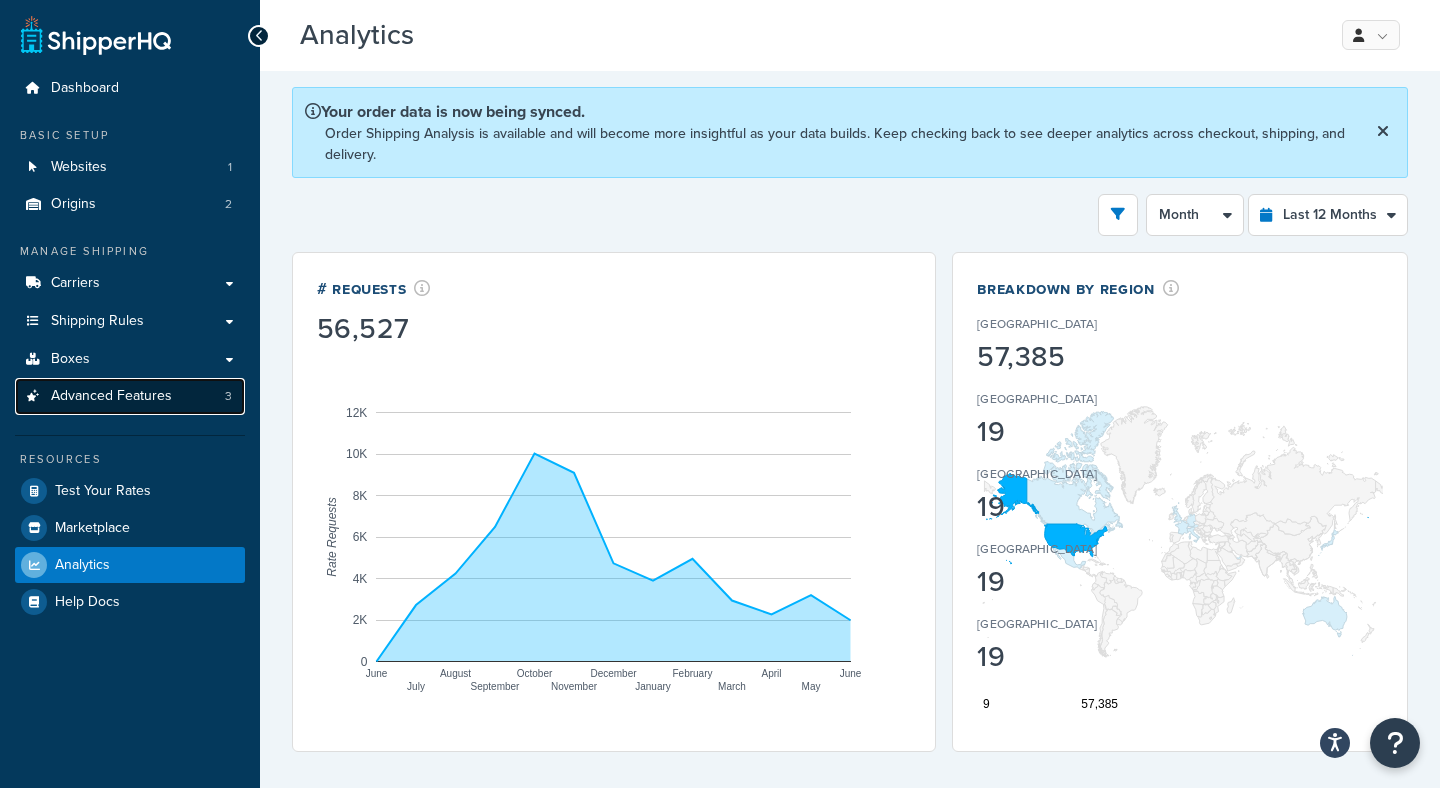 click on "Advanced Features" at bounding box center (111, 396) 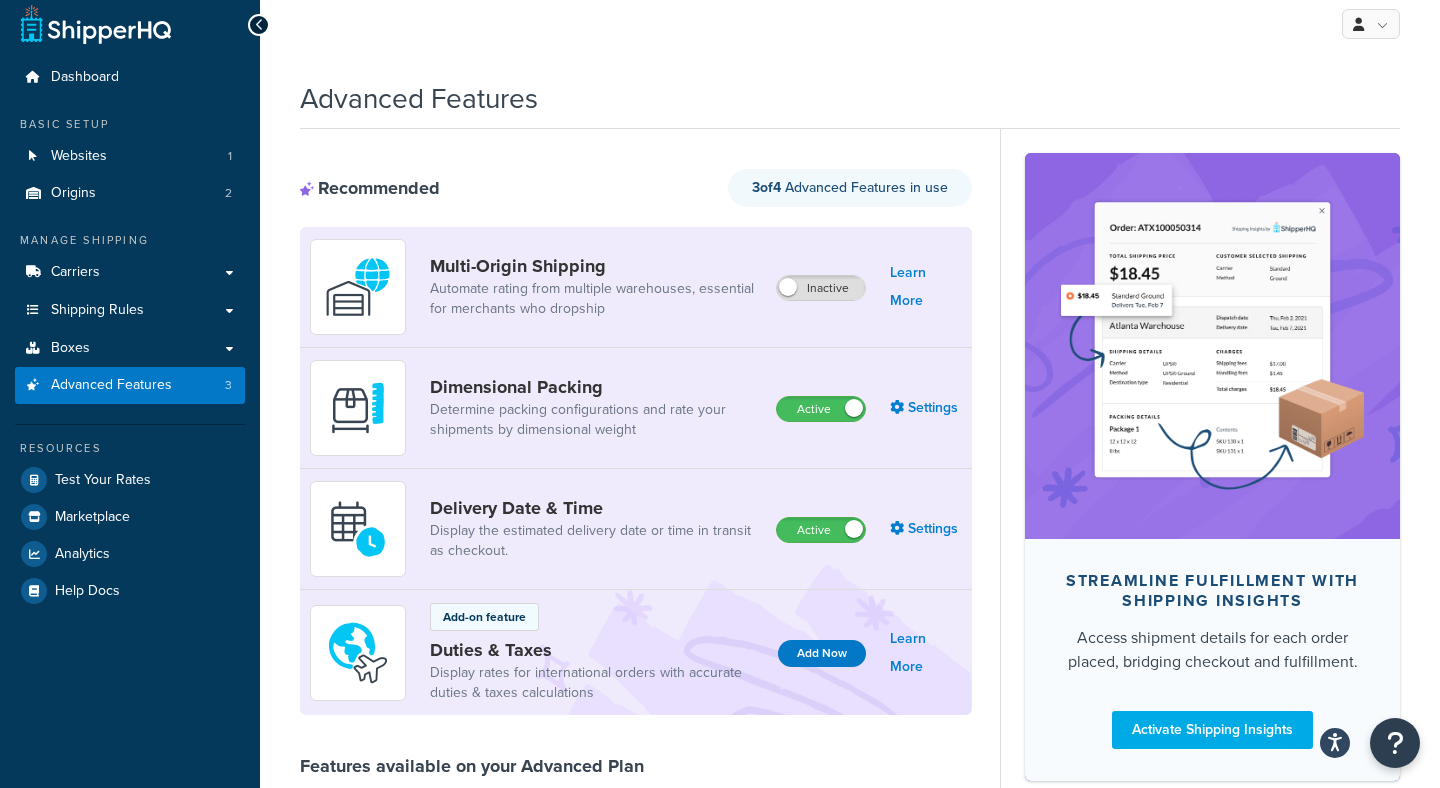 scroll, scrollTop: 0, scrollLeft: 0, axis: both 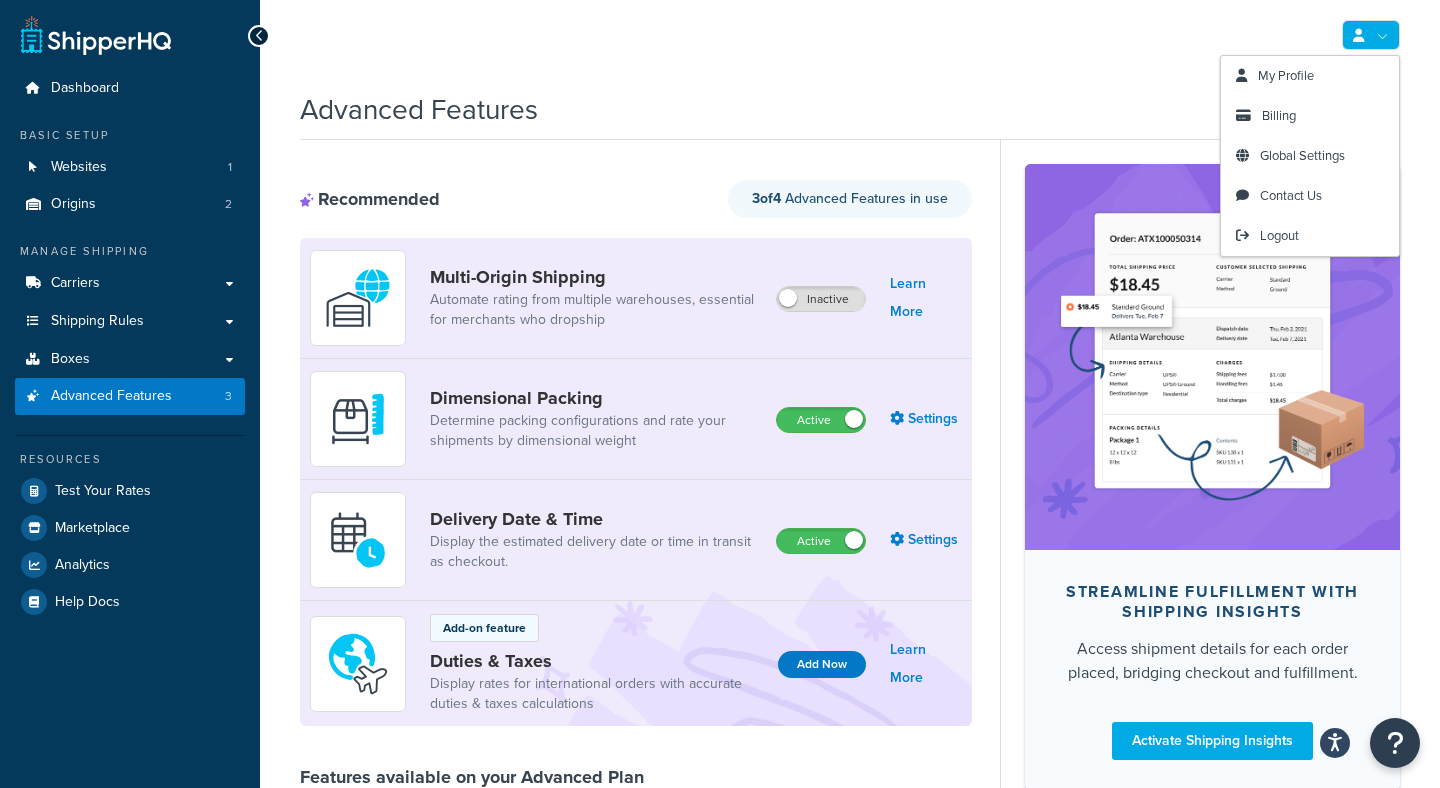 click at bounding box center (1358, 35) 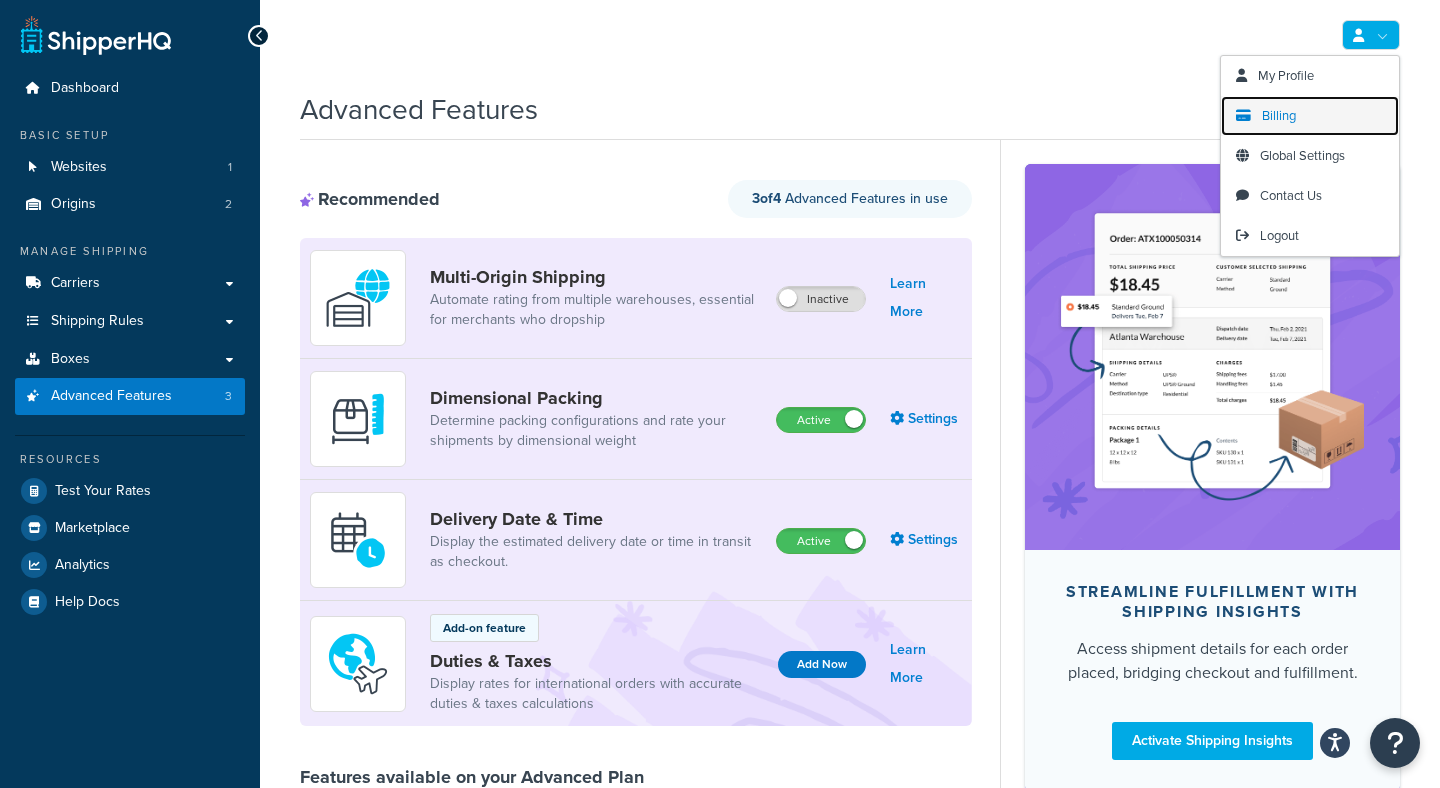 click on "Billing" at bounding box center (1279, 115) 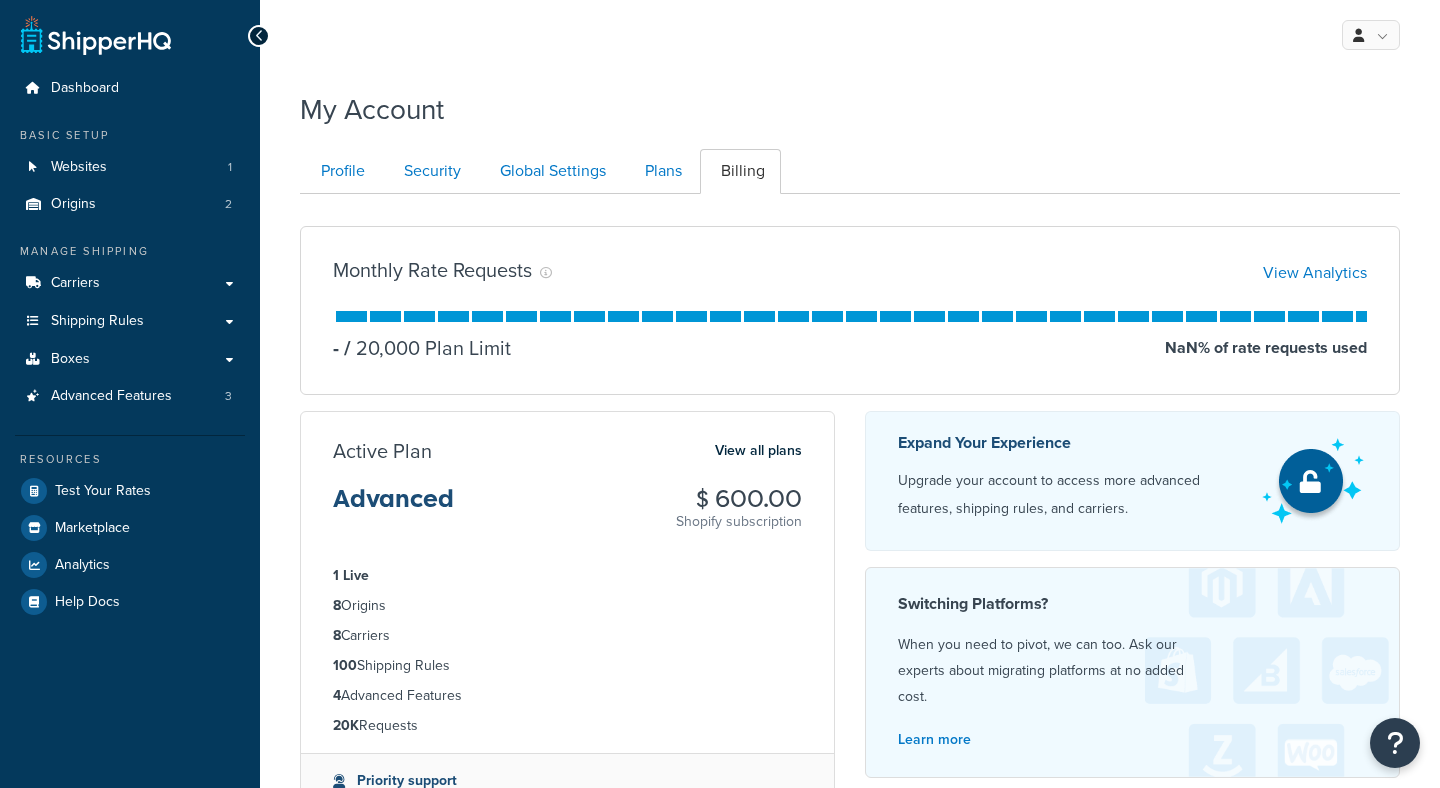 scroll, scrollTop: 0, scrollLeft: 0, axis: both 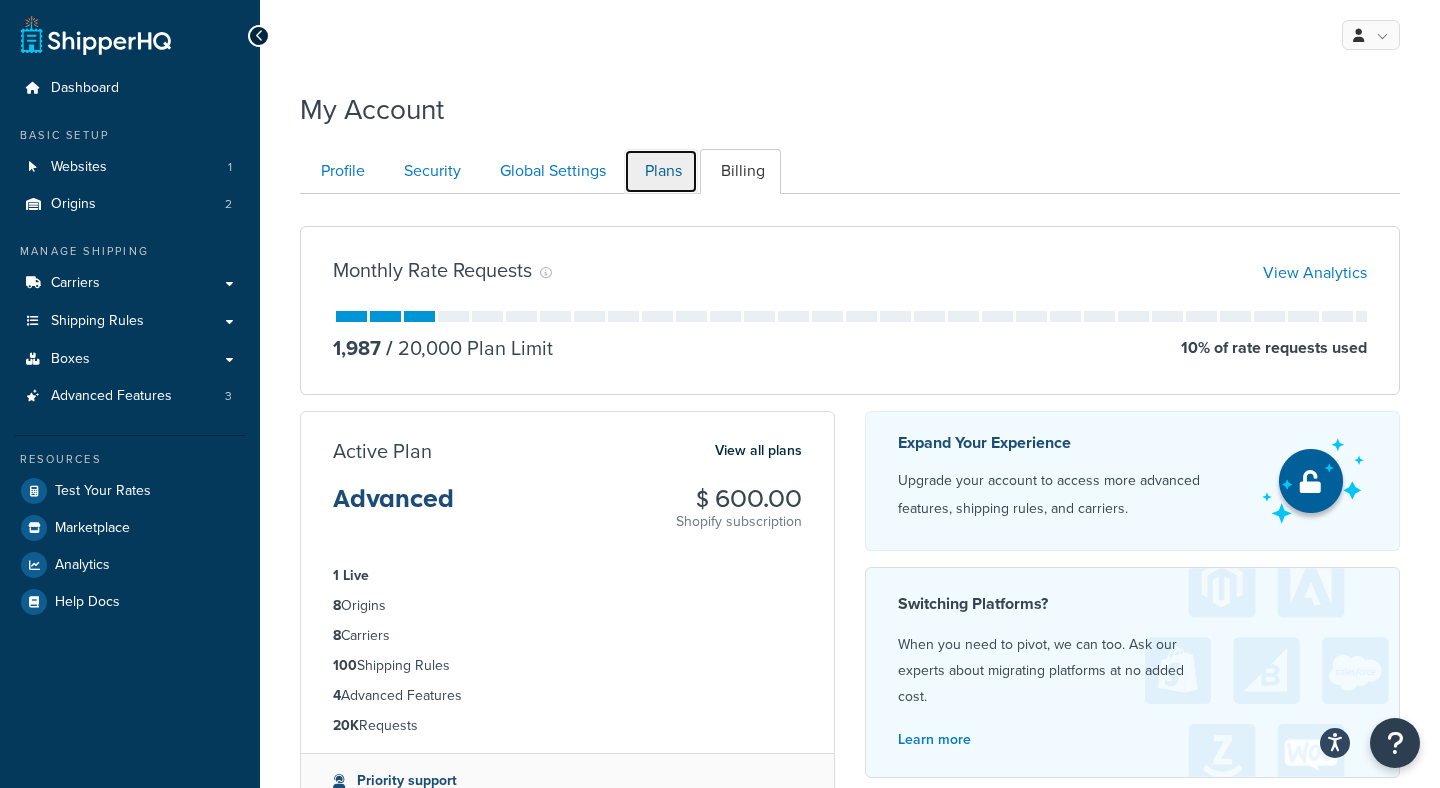 click on "Plans" at bounding box center (661, 171) 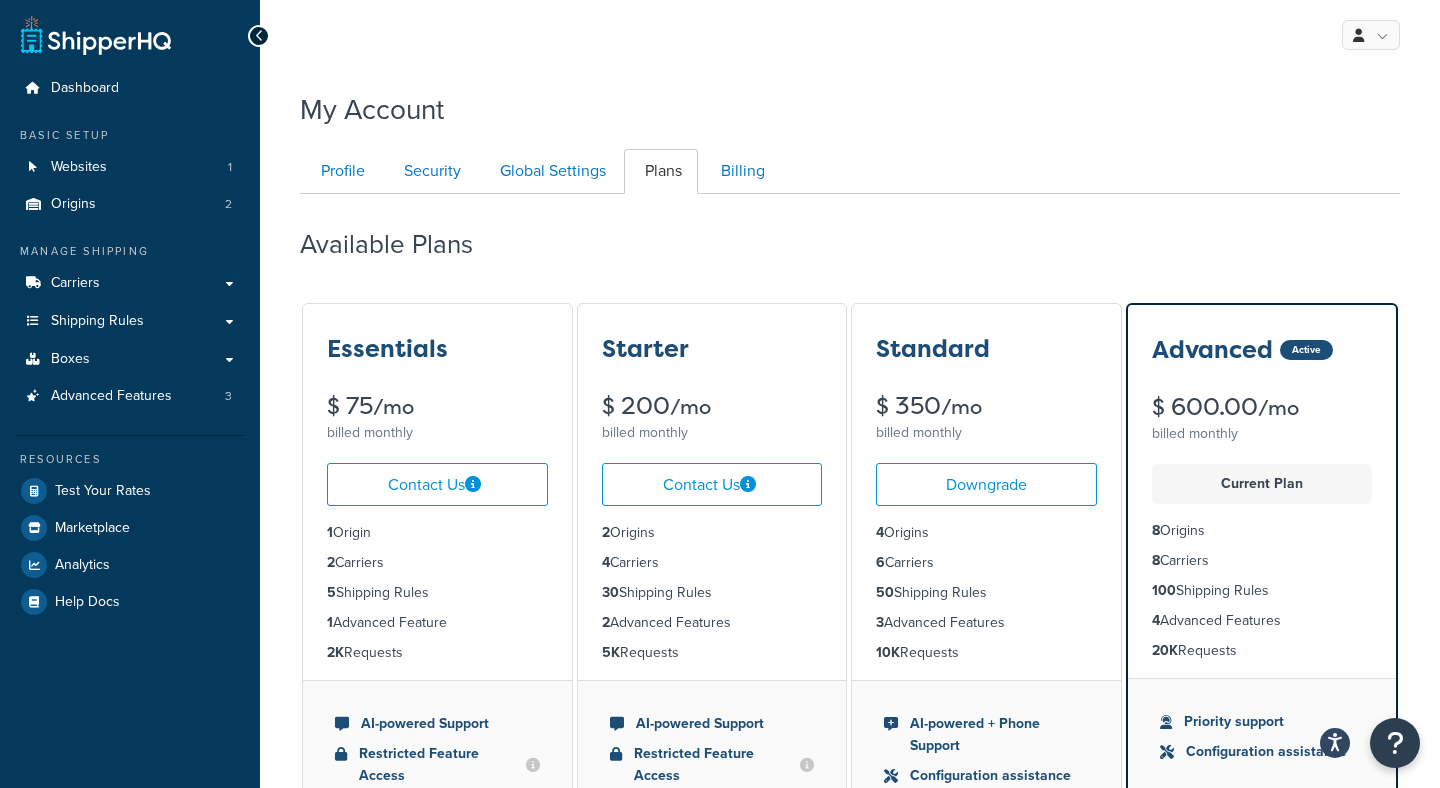 scroll, scrollTop: 194, scrollLeft: 0, axis: vertical 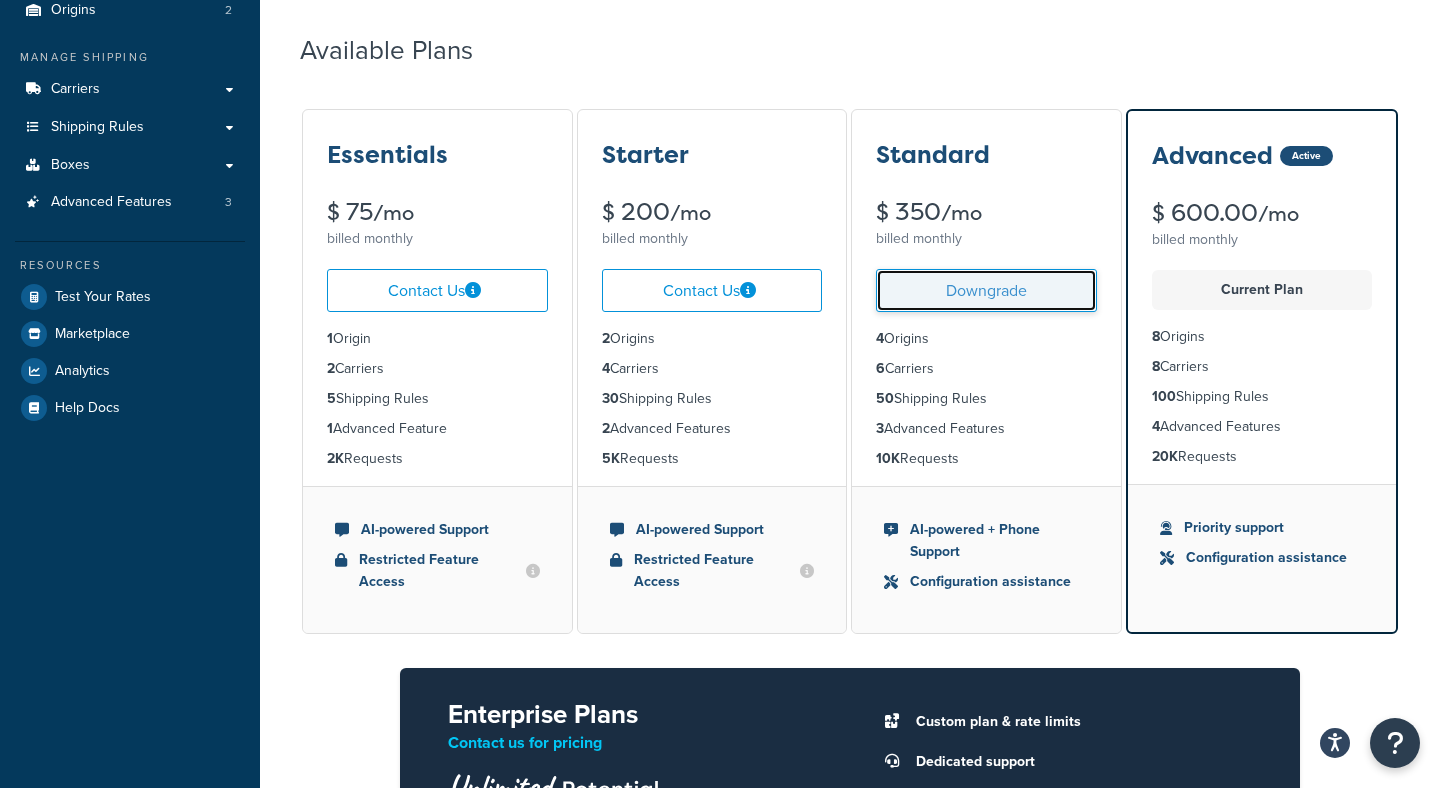 click on "Downgrade" at bounding box center [986, 290] 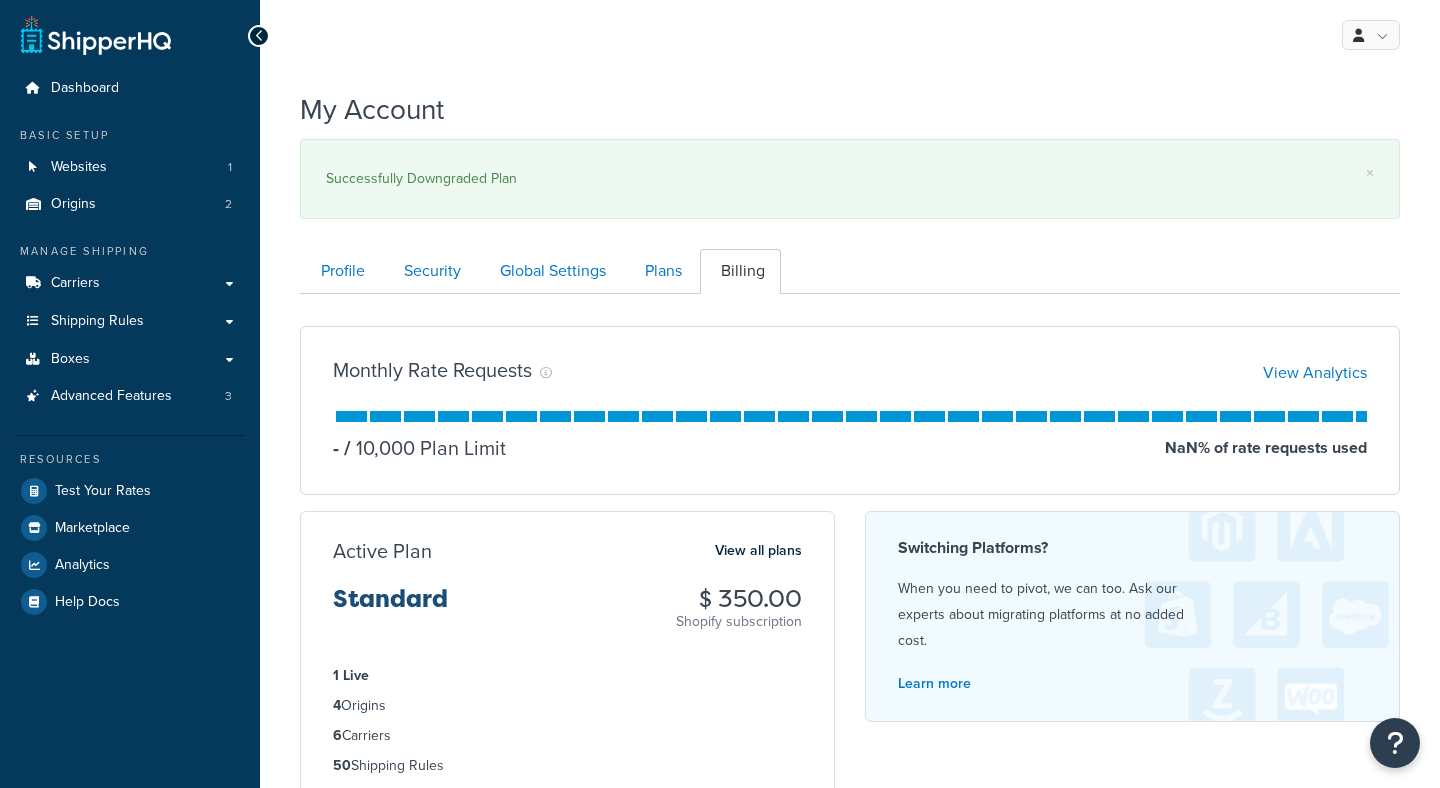 scroll, scrollTop: 0, scrollLeft: 0, axis: both 